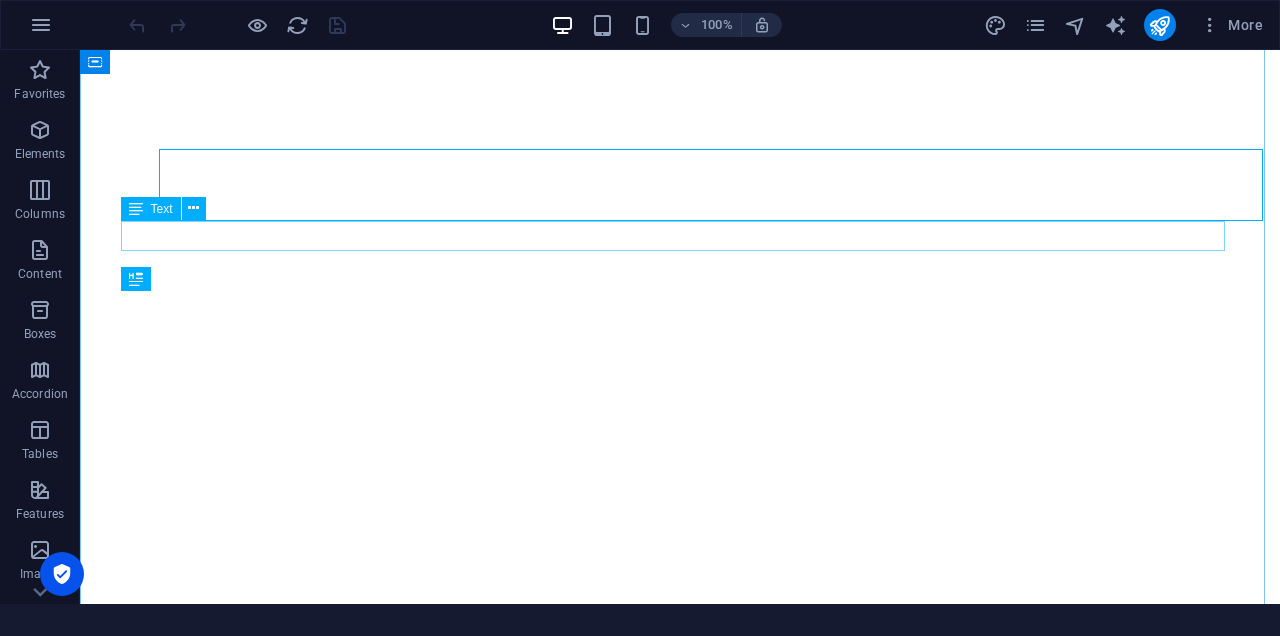 scroll, scrollTop: 0, scrollLeft: 0, axis: both 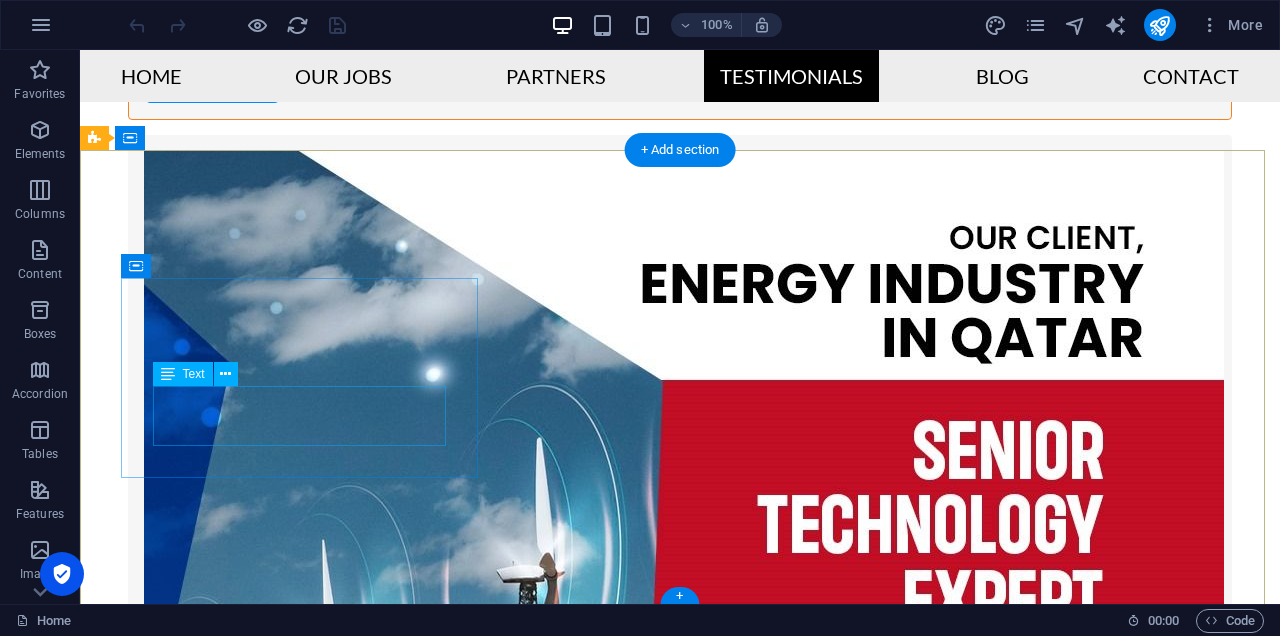 click on "Phone:  +1 646 - 333 - 44 55 Call us [DATE]!" at bounding box center (648, 10517) 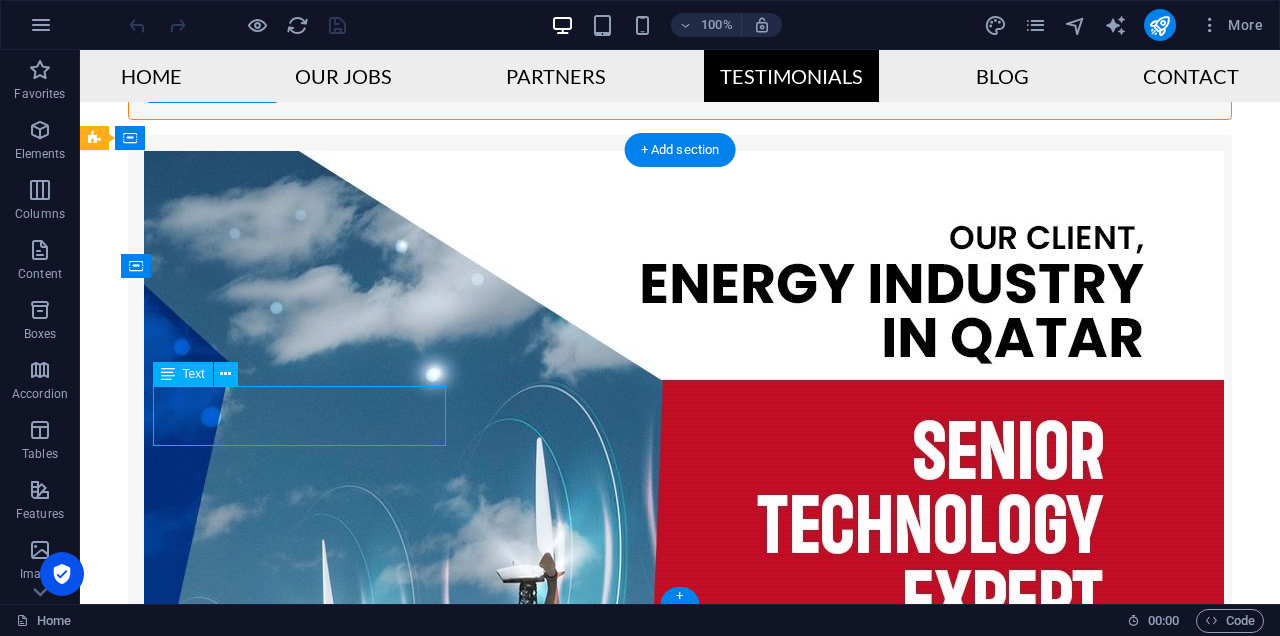 click on "Phone:  +1 646 - 333 - 44 55 Call us [DATE]!" at bounding box center [648, 10517] 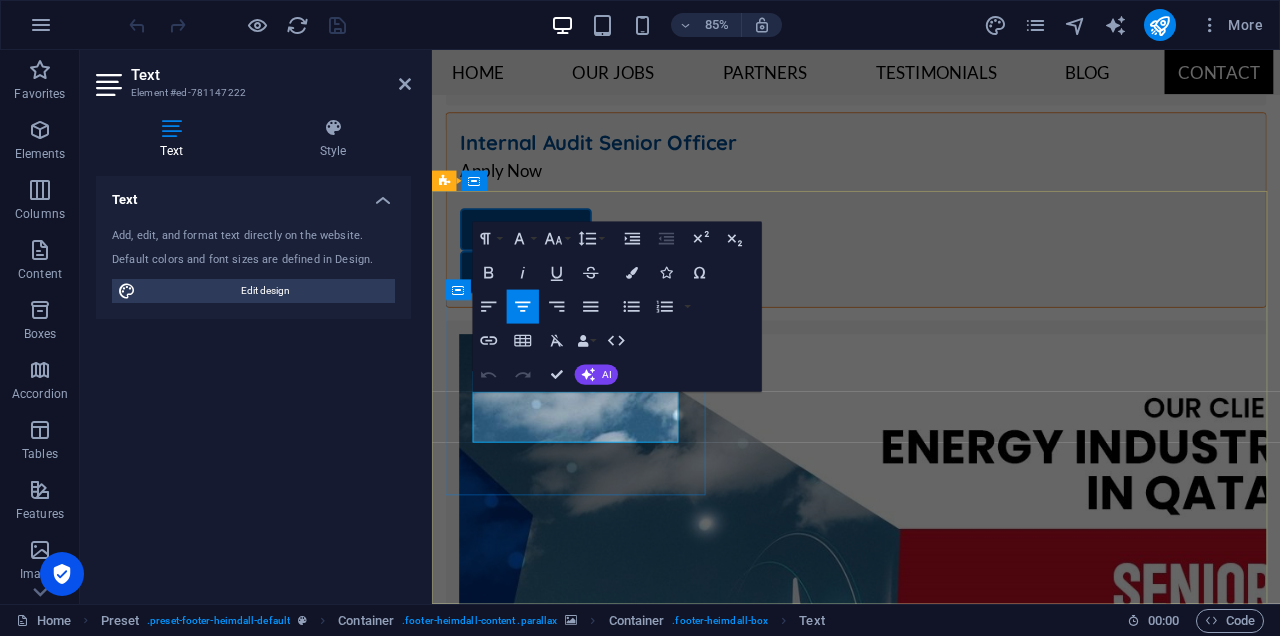 click on "+1 646 - 333 - 44 55" 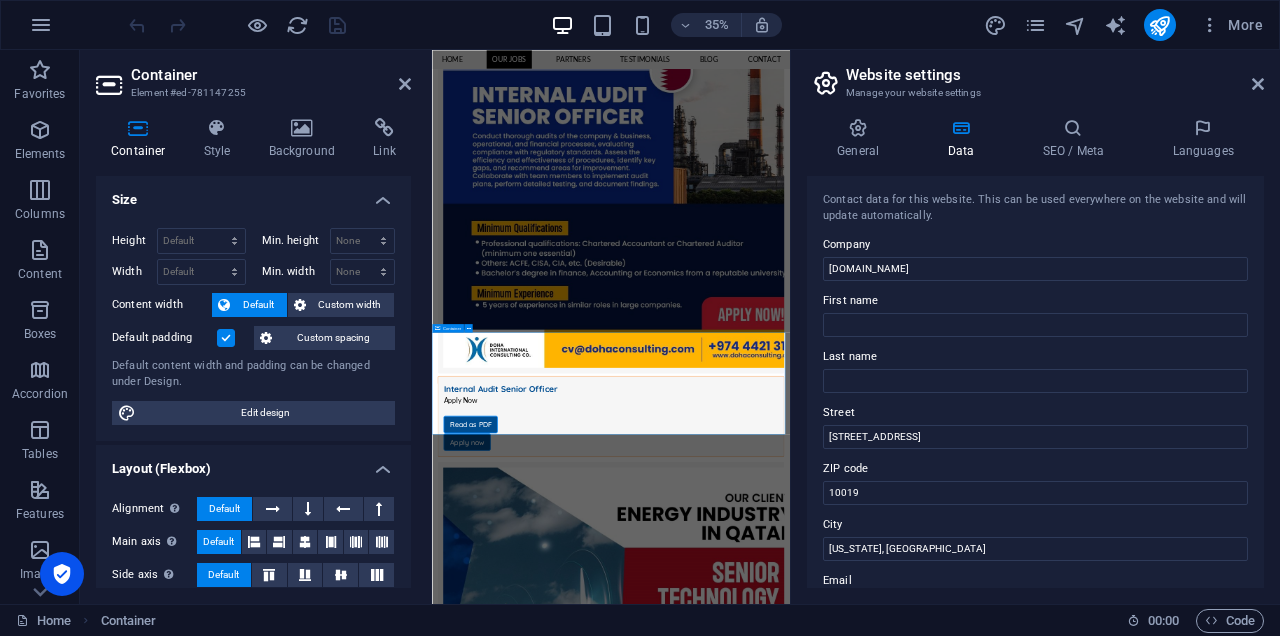 scroll, scrollTop: 3830, scrollLeft: 0, axis: vertical 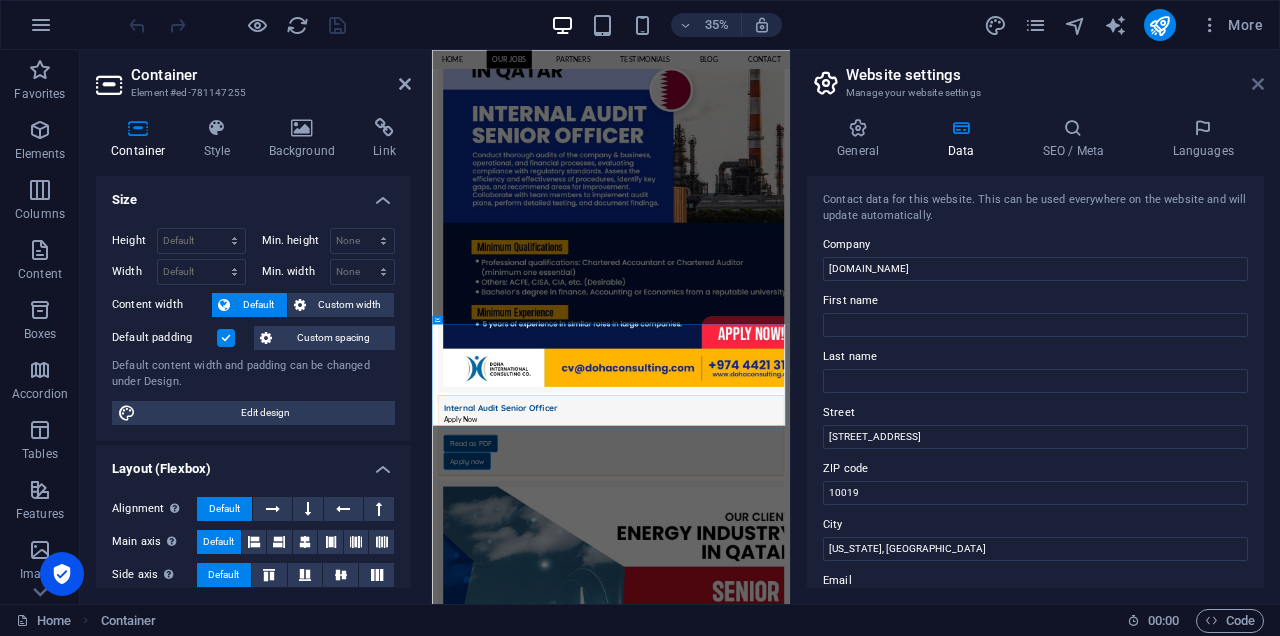 click at bounding box center [1258, 84] 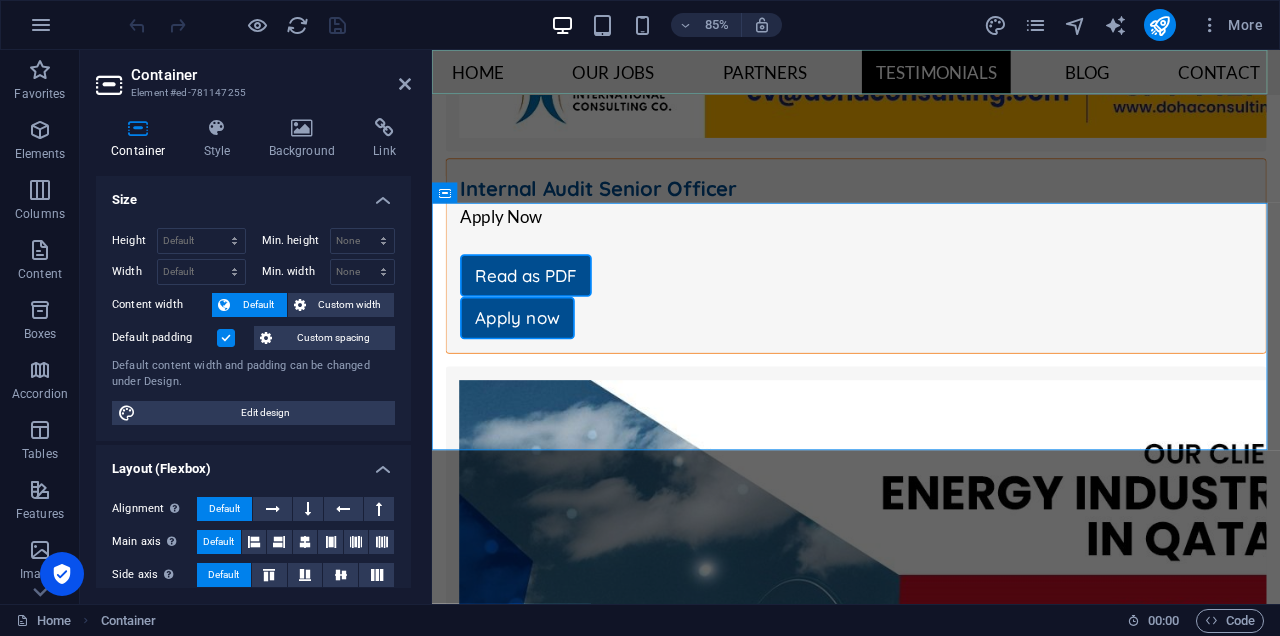 scroll, scrollTop: 3579, scrollLeft: 0, axis: vertical 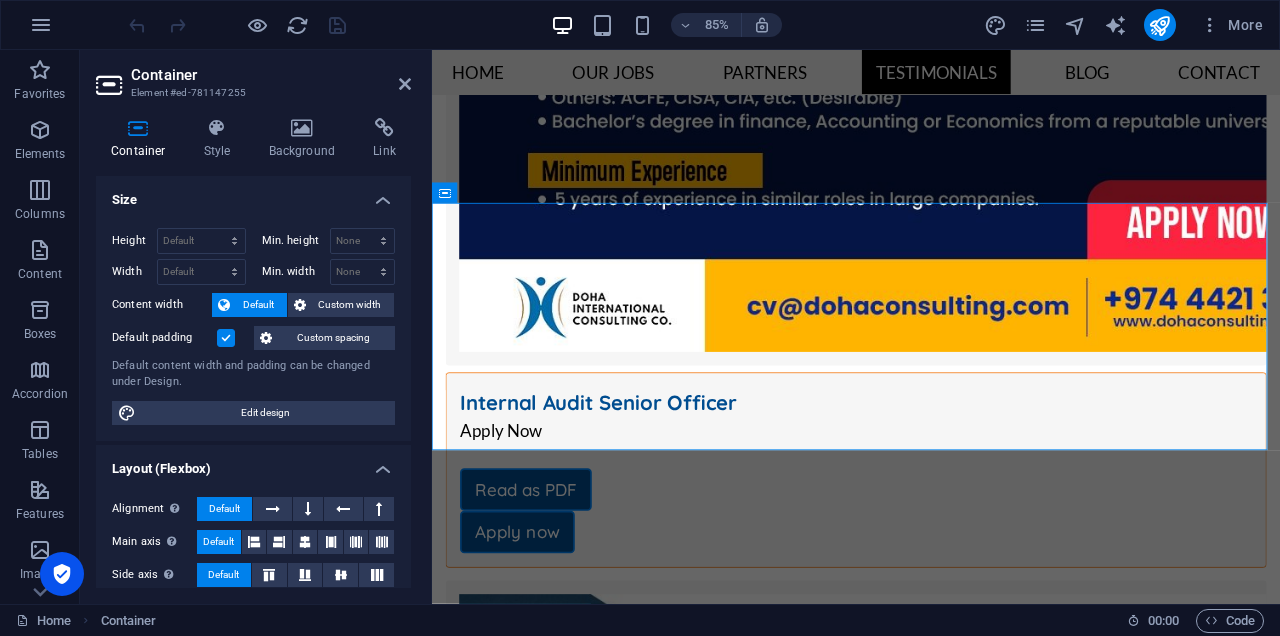 click on "Container" at bounding box center [271, 75] 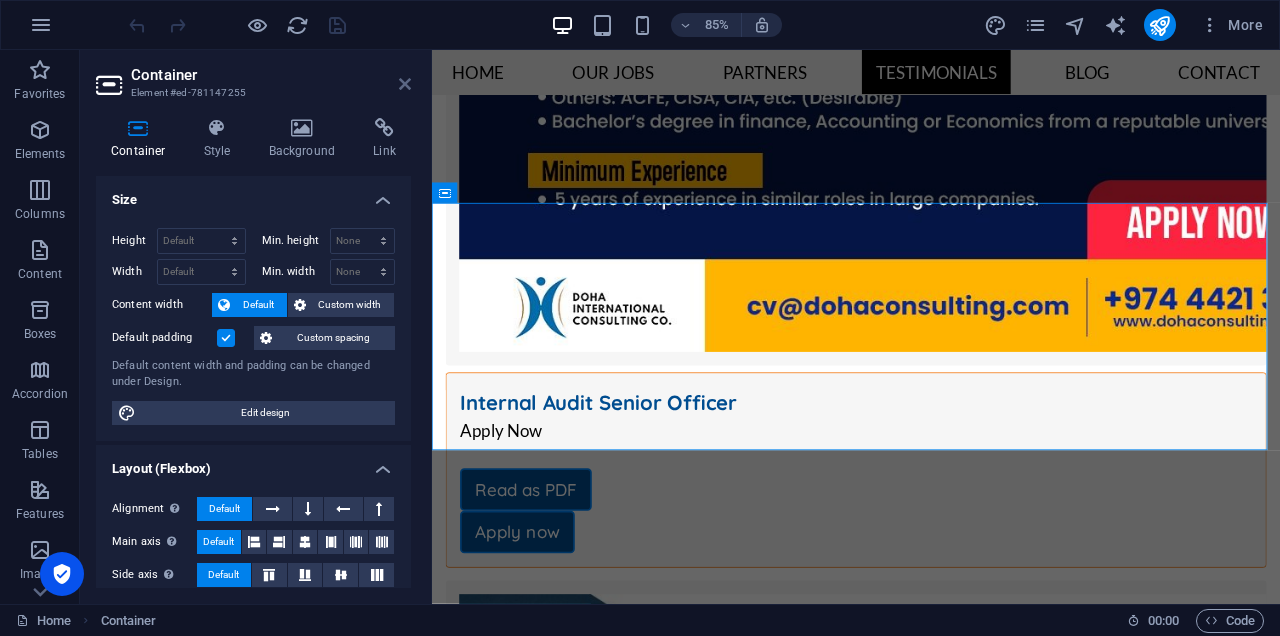 click at bounding box center (405, 84) 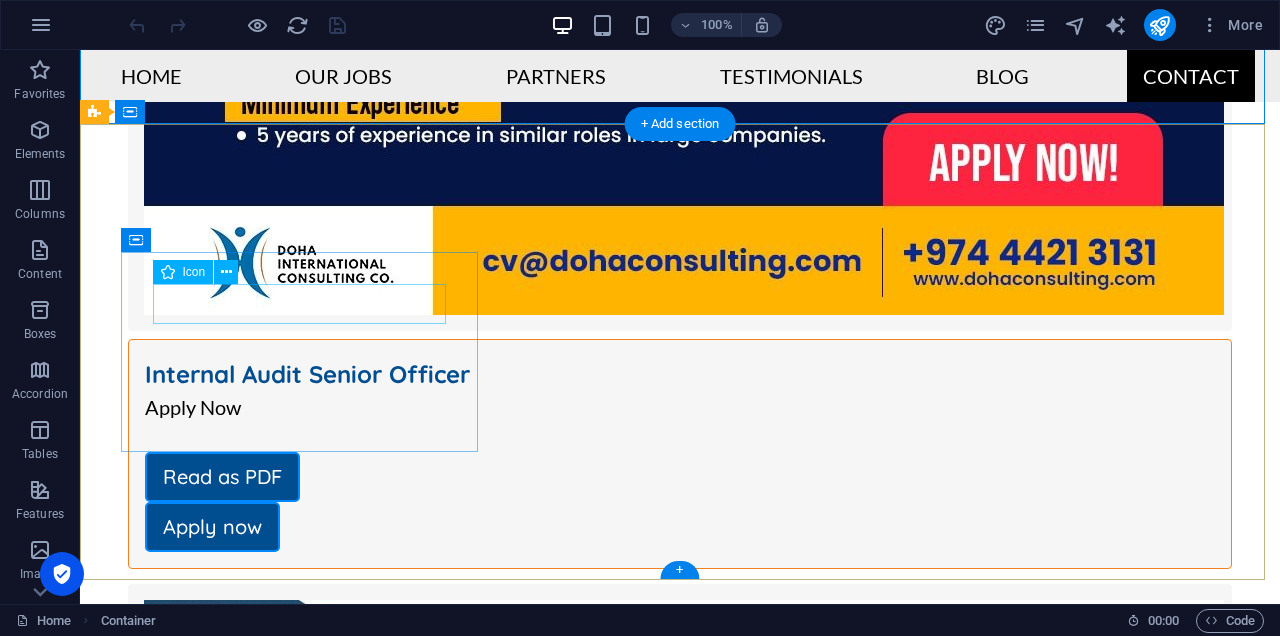 scroll, scrollTop: 4054, scrollLeft: 0, axis: vertical 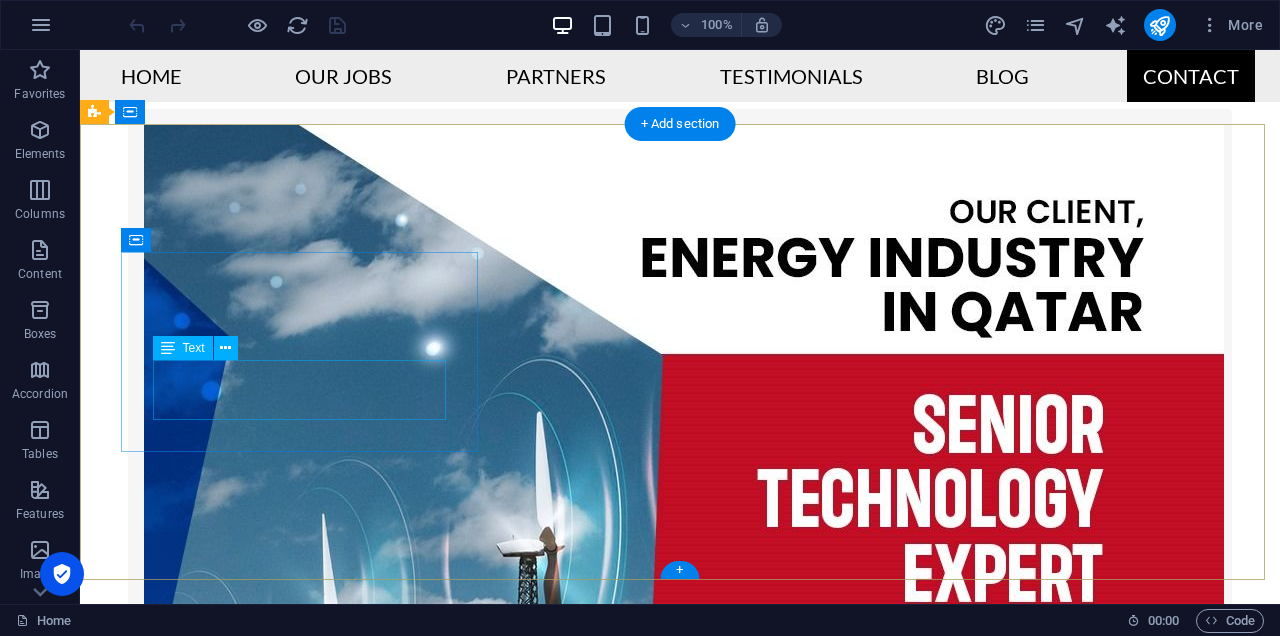 click on "Phone:  +1 646 - 333 - 44 55 Call us [DATE]!" at bounding box center (648, 10491) 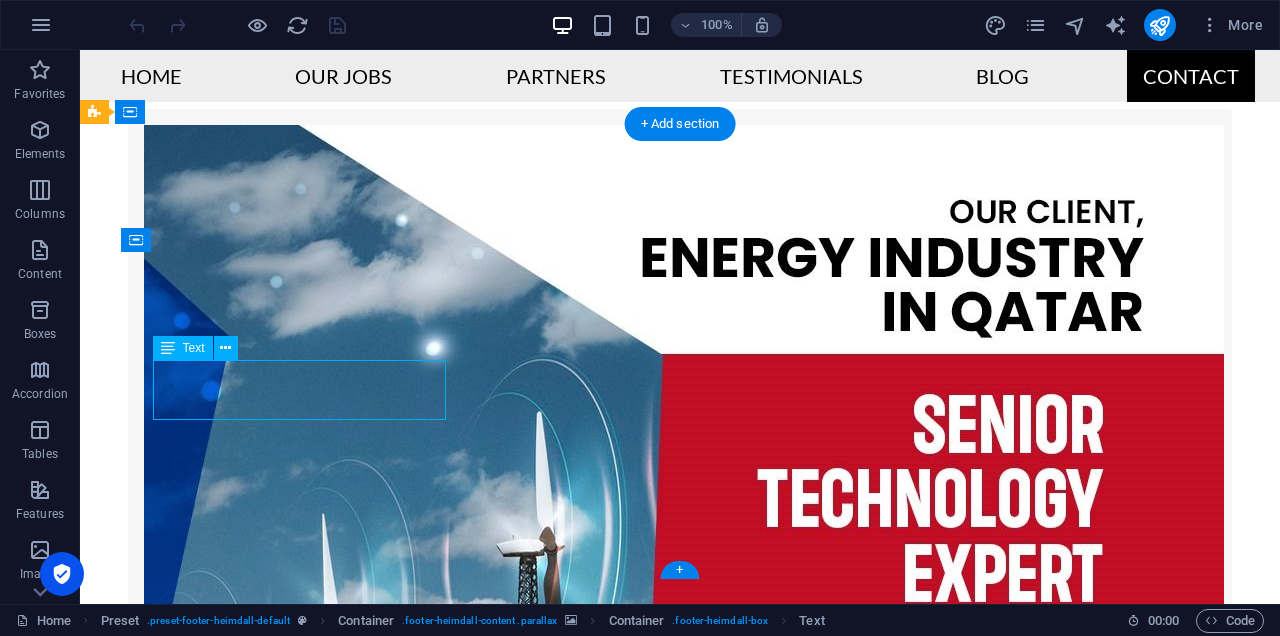 click on "Phone:  +1 646 - 333 - 44 55 Call us [DATE]!" at bounding box center [648, 10491] 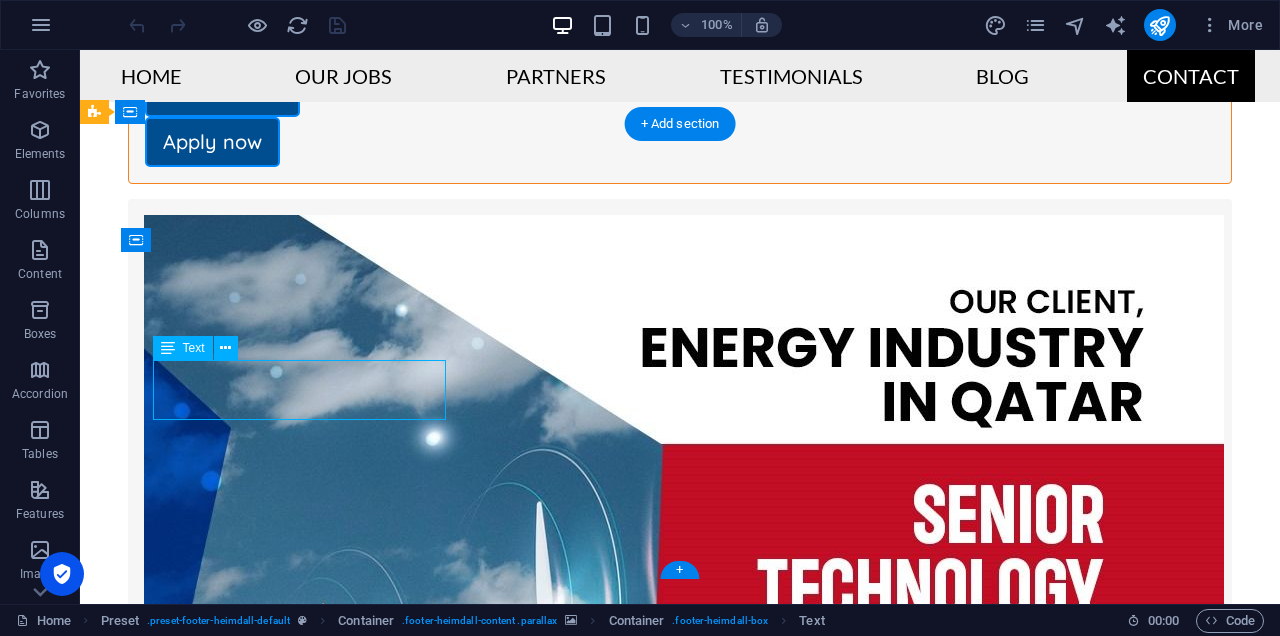 scroll, scrollTop: 3909, scrollLeft: 0, axis: vertical 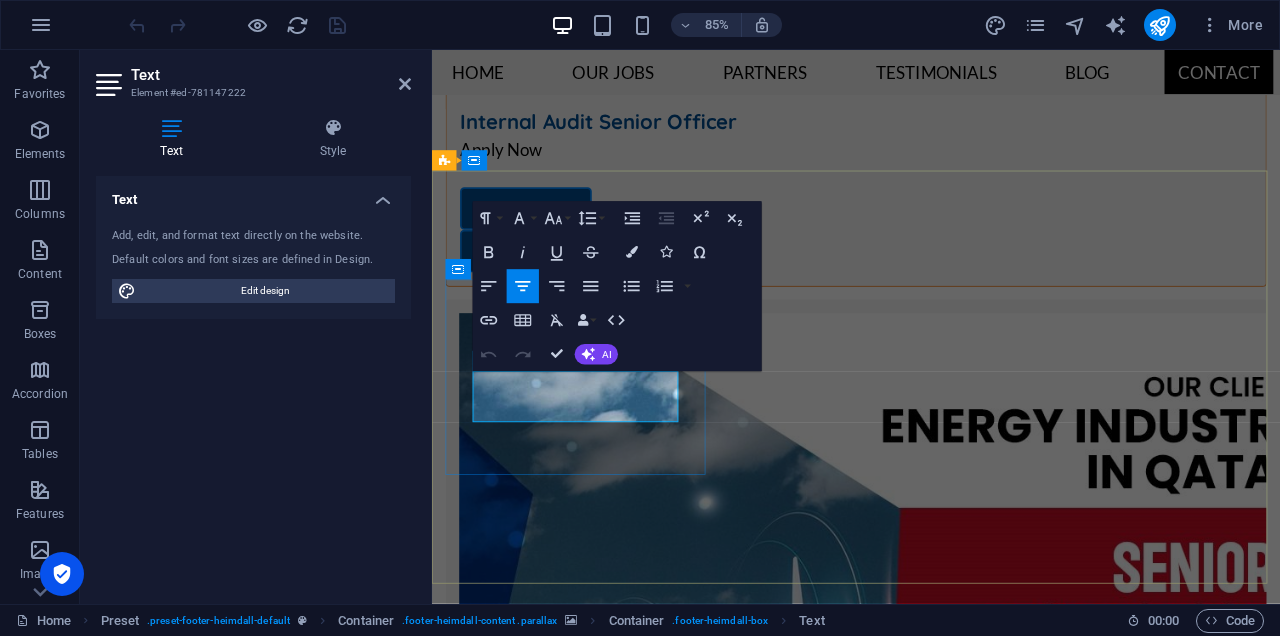 click on "+1 646 - 333 - 44 55" 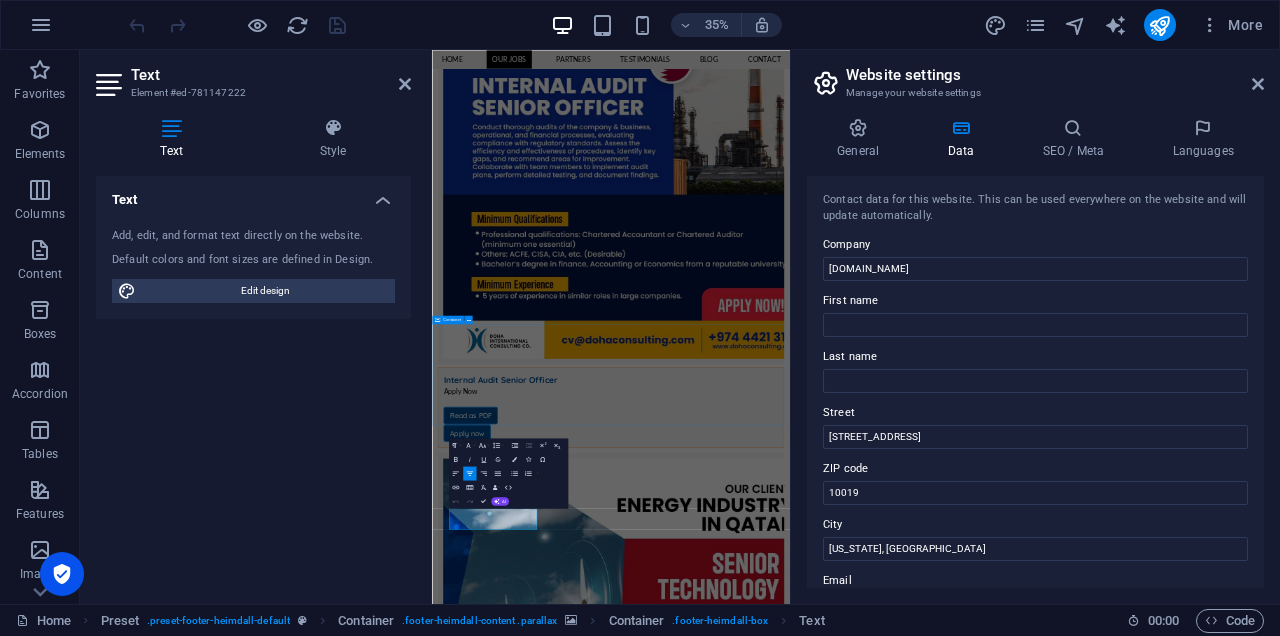 scroll, scrollTop: 3830, scrollLeft: 0, axis: vertical 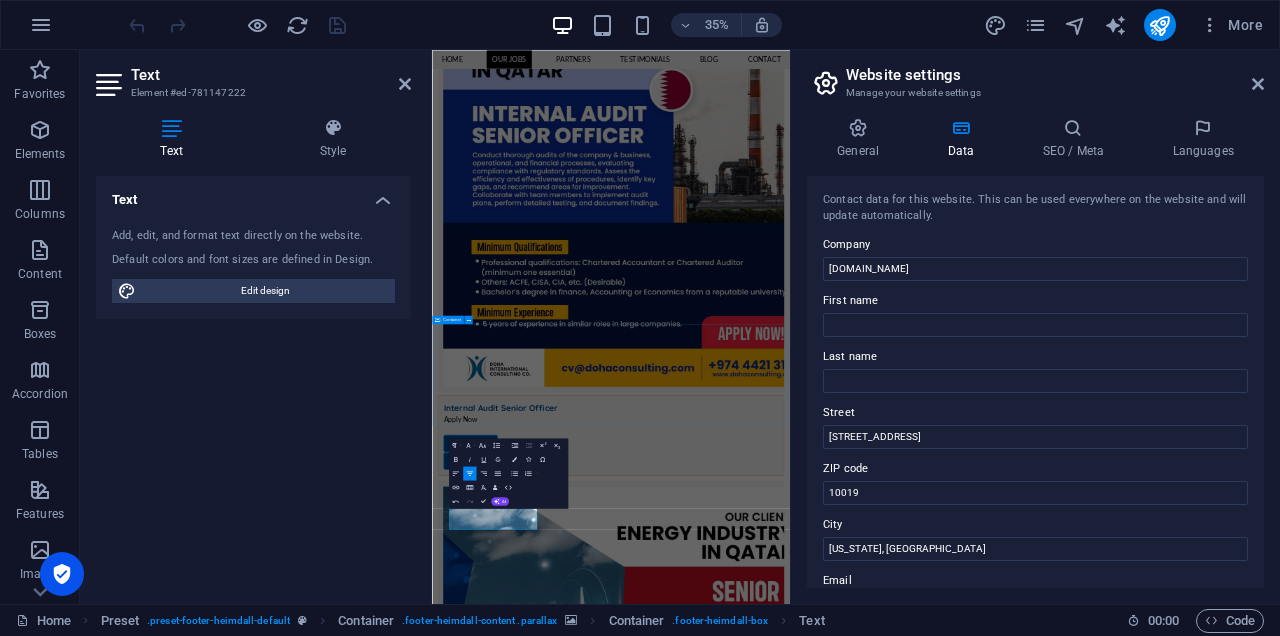 type 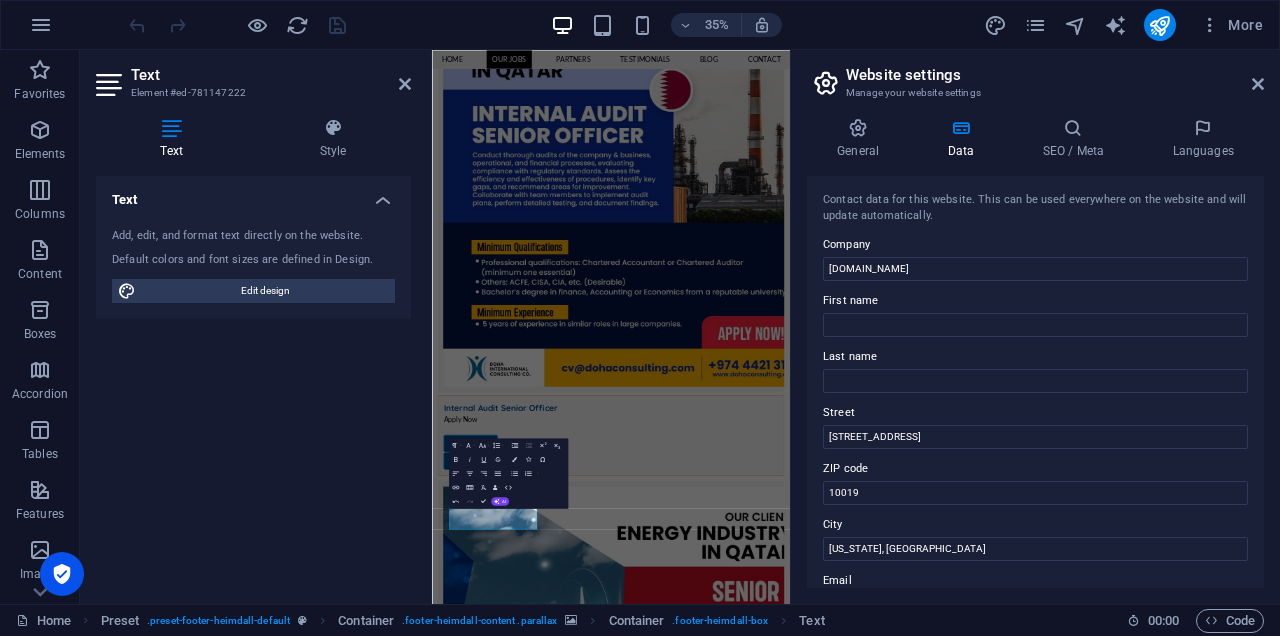 click at bounding box center [943, 11606] 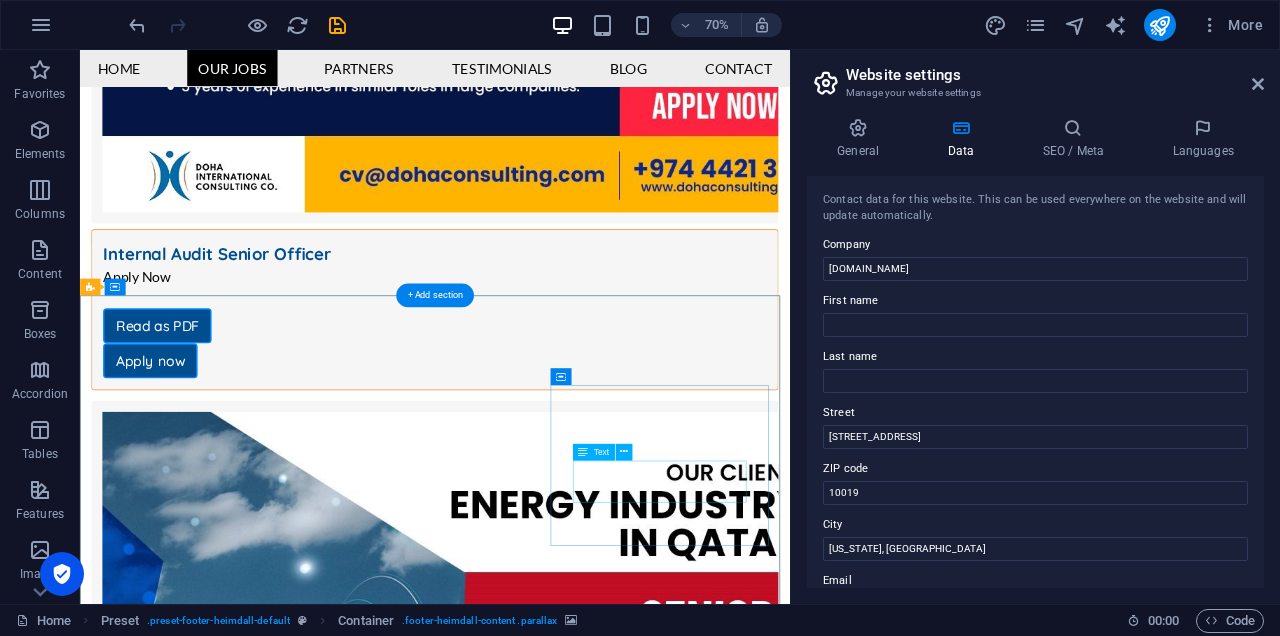 click on "[EMAIL_ADDRESS][DOMAIN_NAME] Legal notice  |  Privacy" at bounding box center [587, 11567] 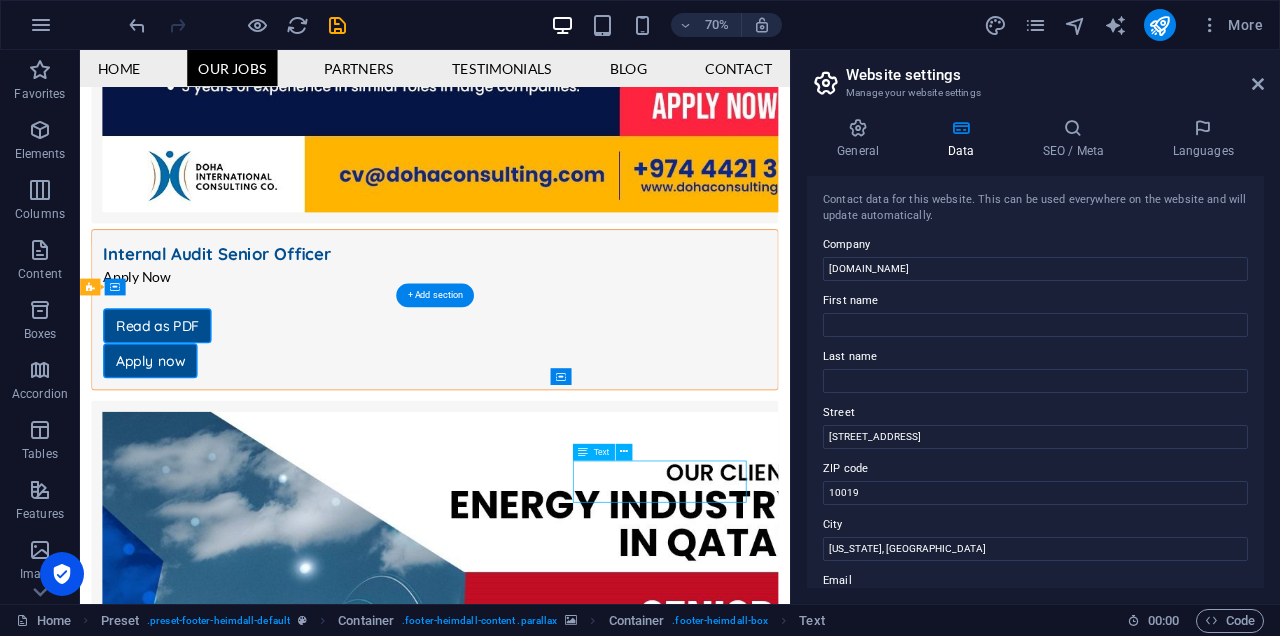 click on "[EMAIL_ADDRESS][DOMAIN_NAME] Legal notice  |  Privacy" at bounding box center (587, 11567) 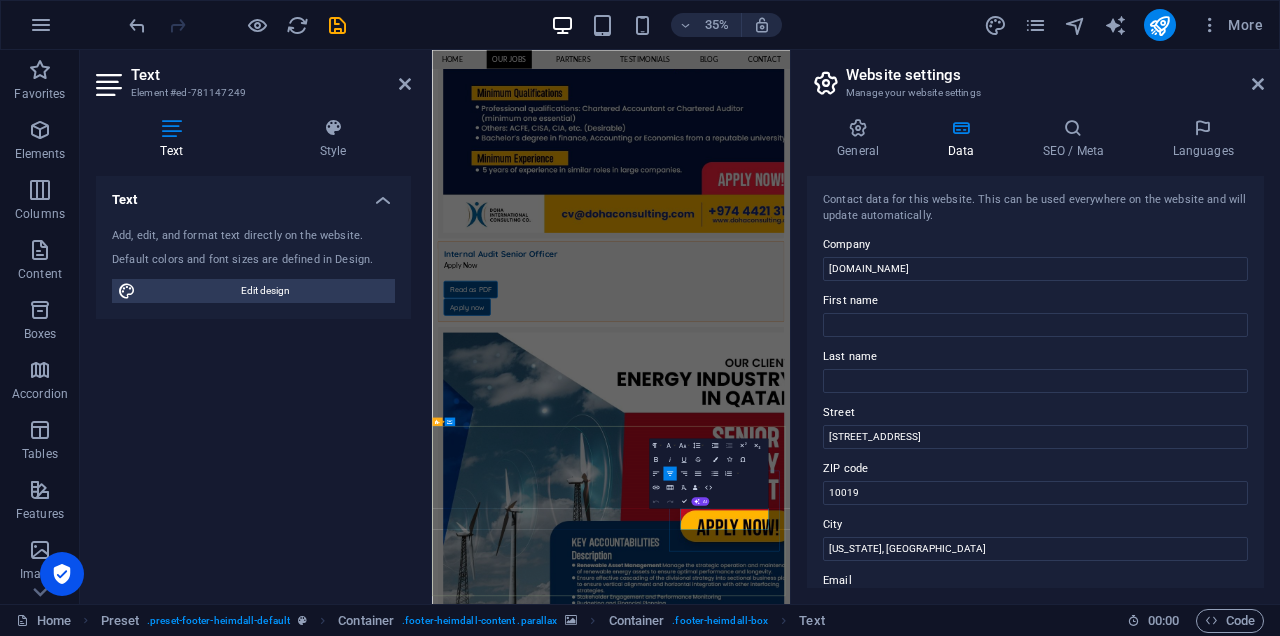 click on "Legal notice" at bounding box center [909, 11871] 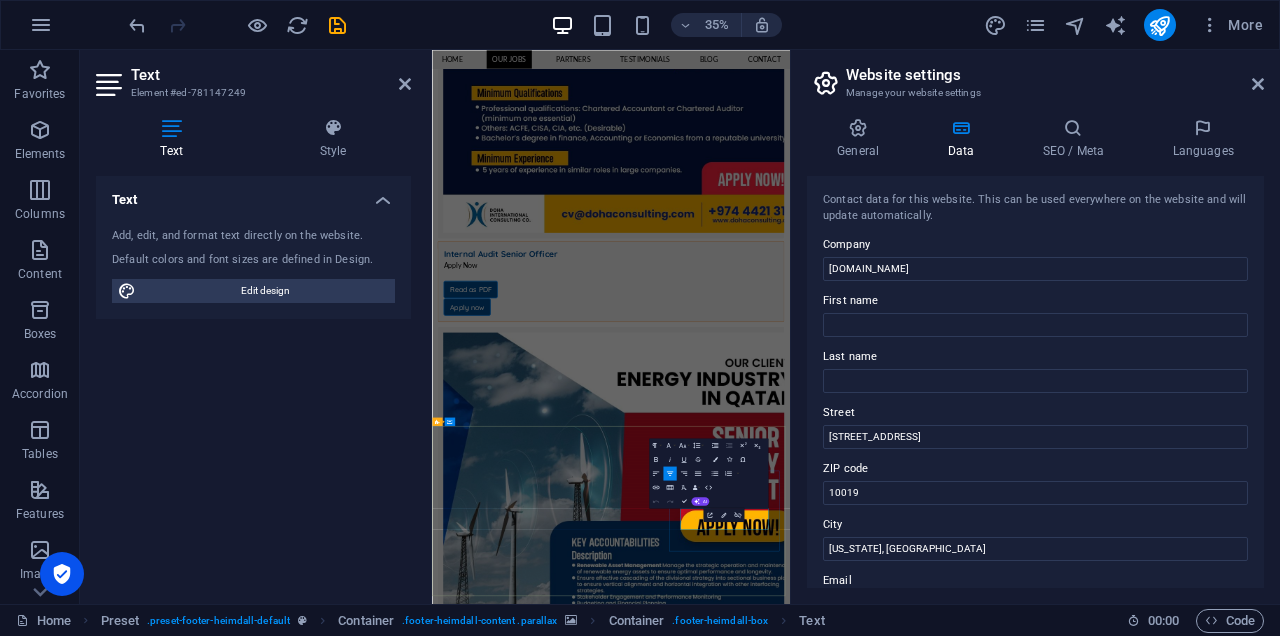drag, startPoint x: 1170, startPoint y: 1406, endPoint x: 1283, endPoint y: 1413, distance: 113.216606 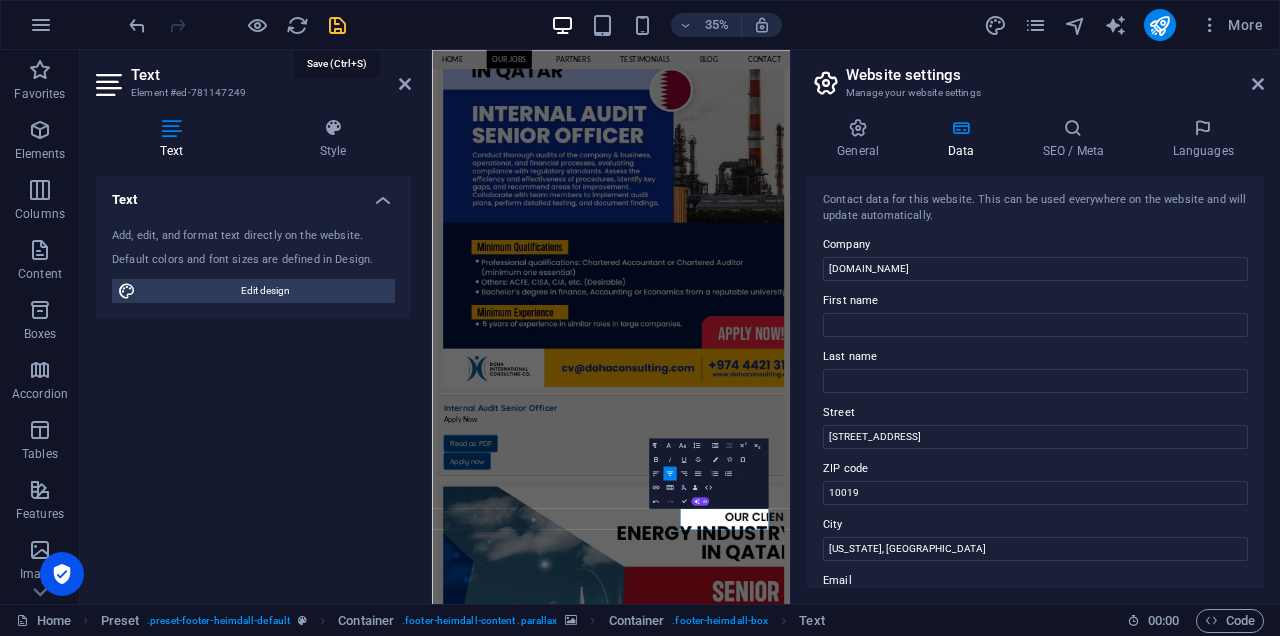 click at bounding box center [337, 25] 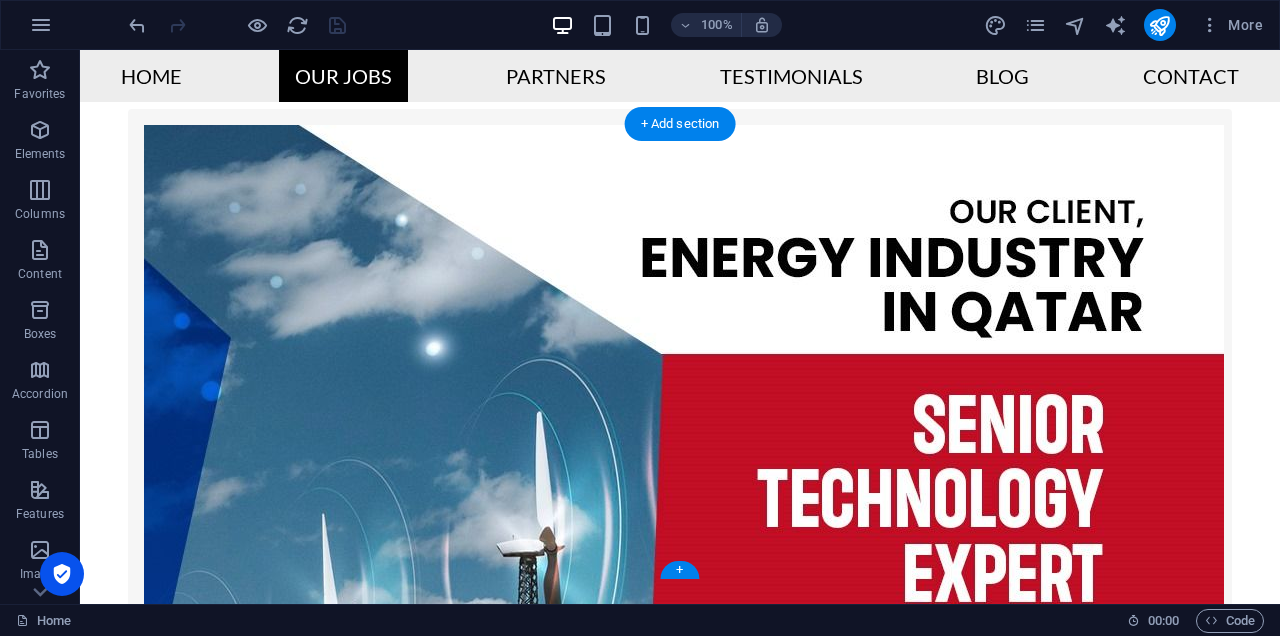 scroll, scrollTop: 3379, scrollLeft: 0, axis: vertical 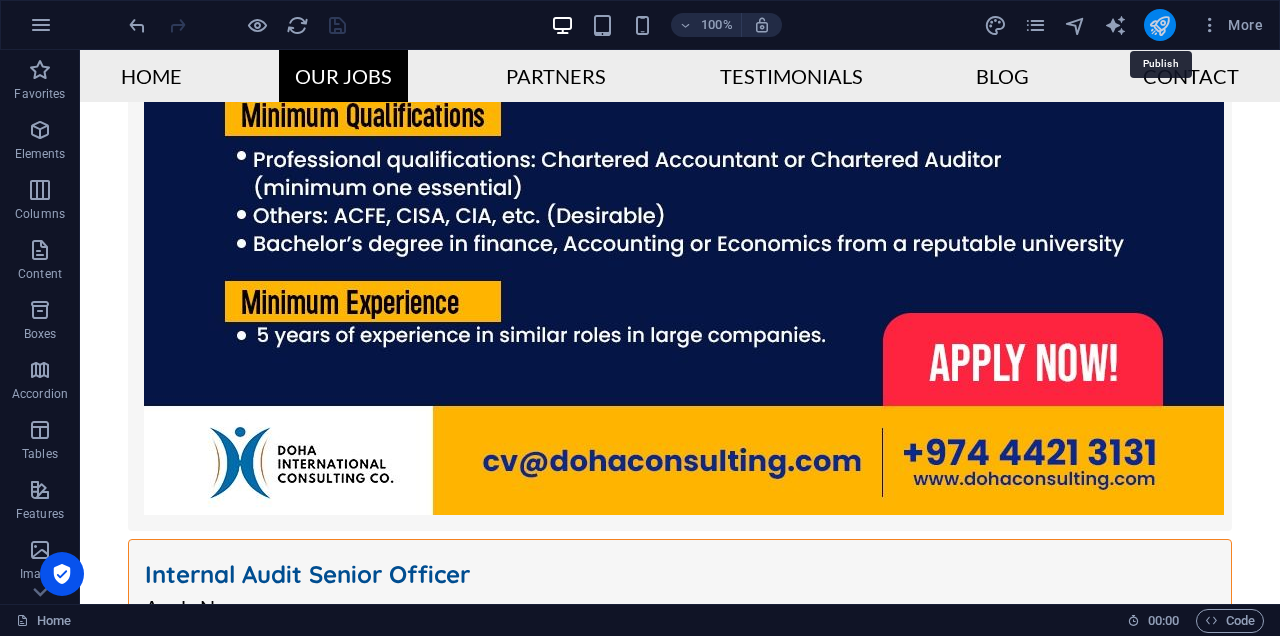 click at bounding box center (1159, 25) 